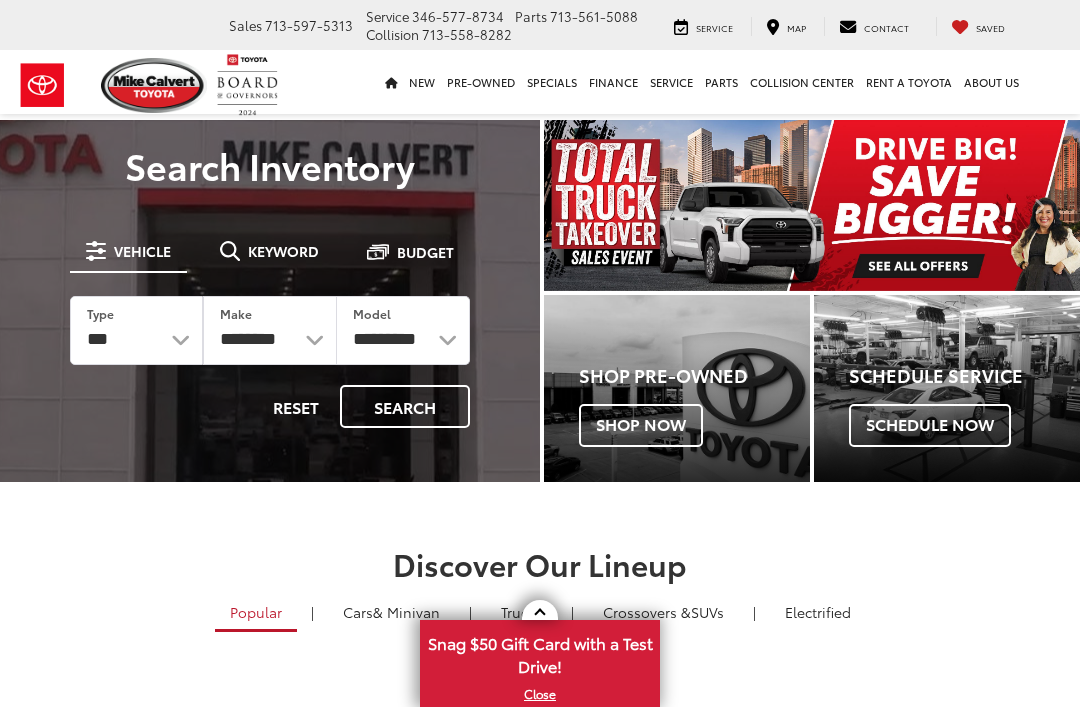 scroll, scrollTop: 0, scrollLeft: 0, axis: both 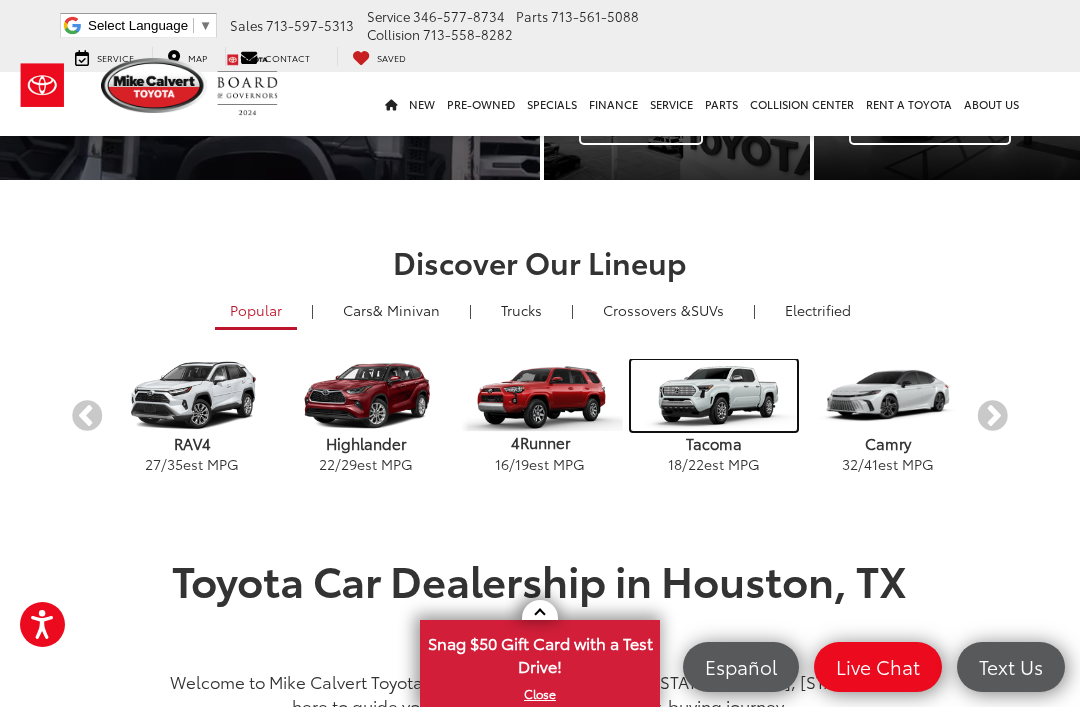 click at bounding box center [713, 395] 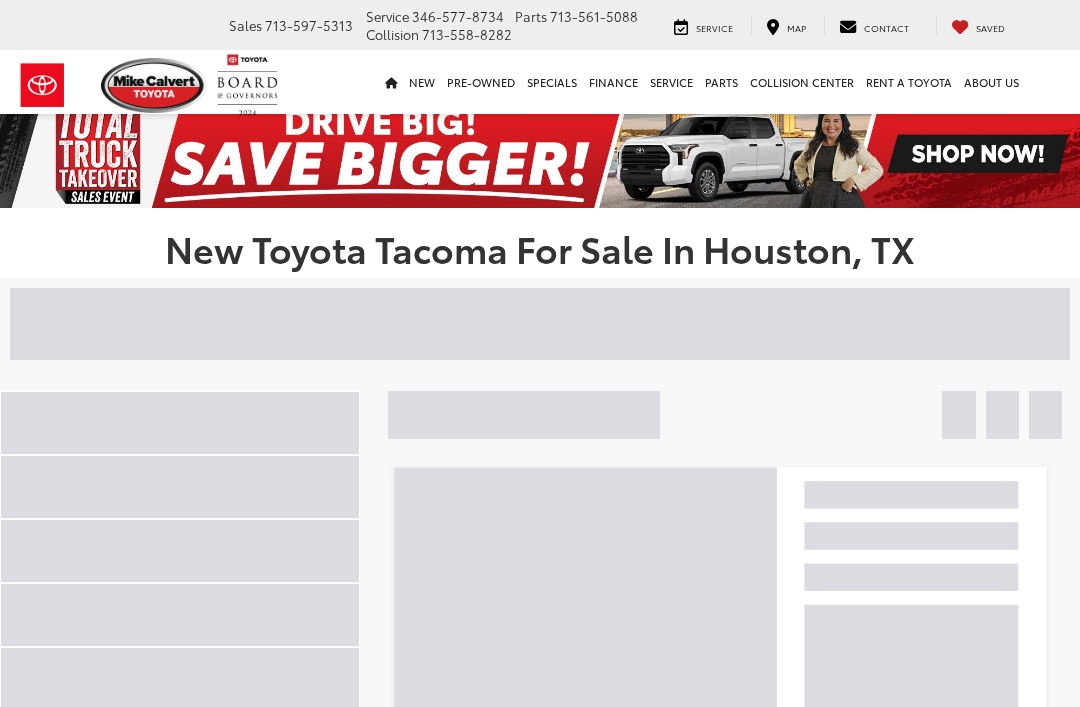 scroll, scrollTop: 0, scrollLeft: 0, axis: both 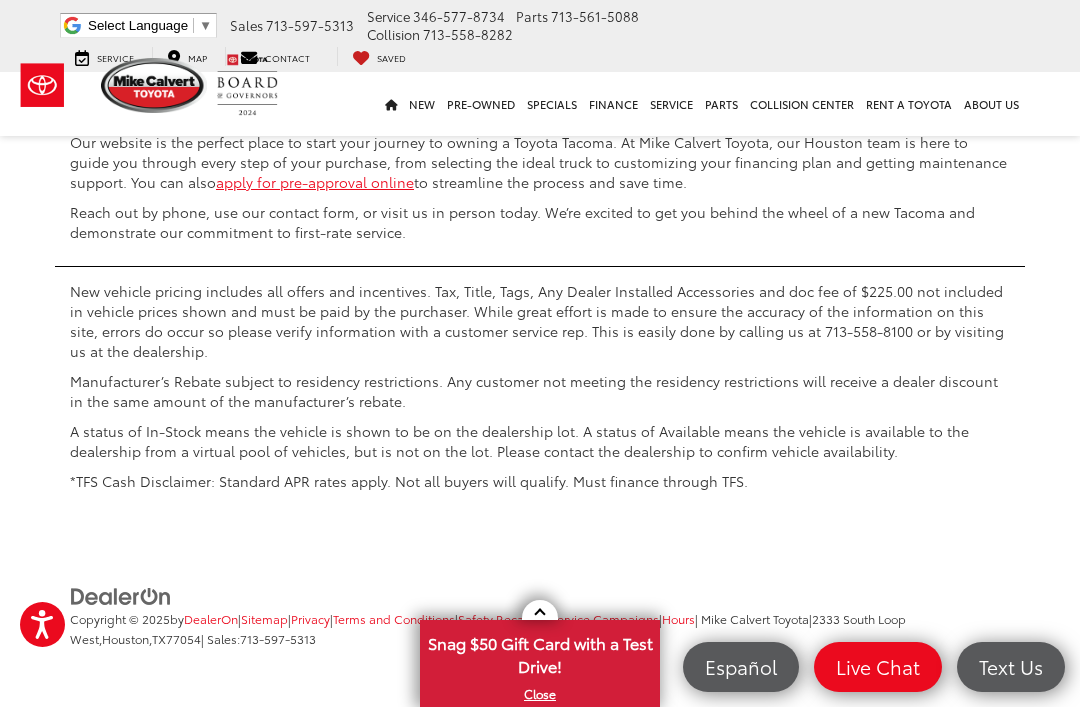 click on "Next" at bounding box center [832, -443] 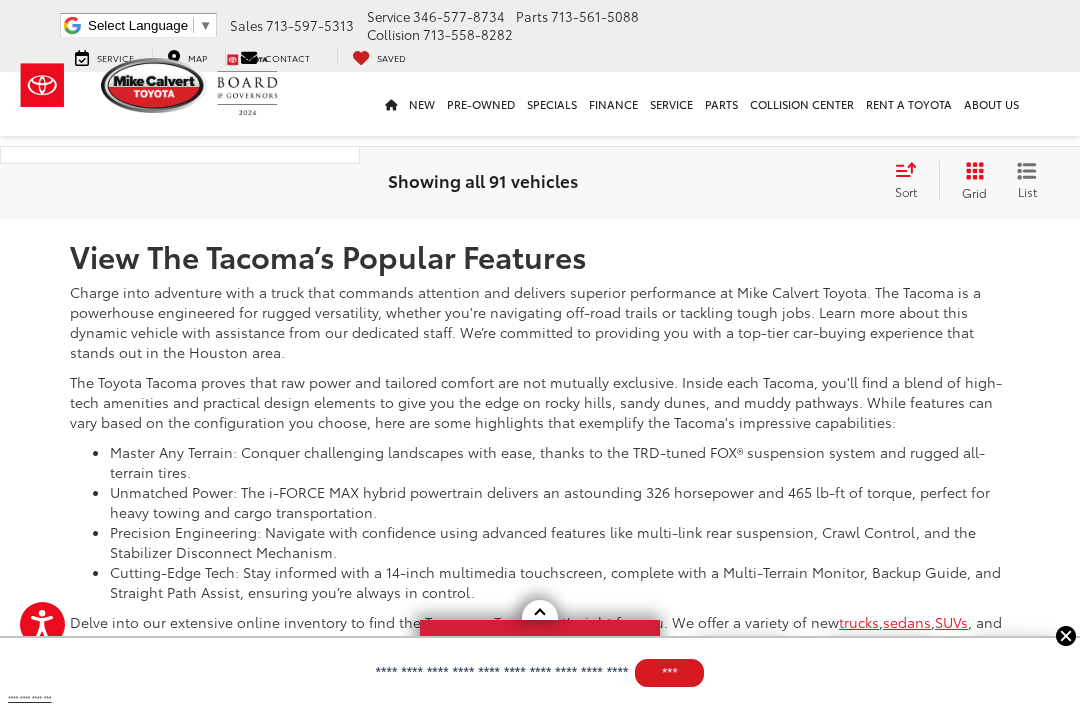 scroll, scrollTop: 8425, scrollLeft: 0, axis: vertical 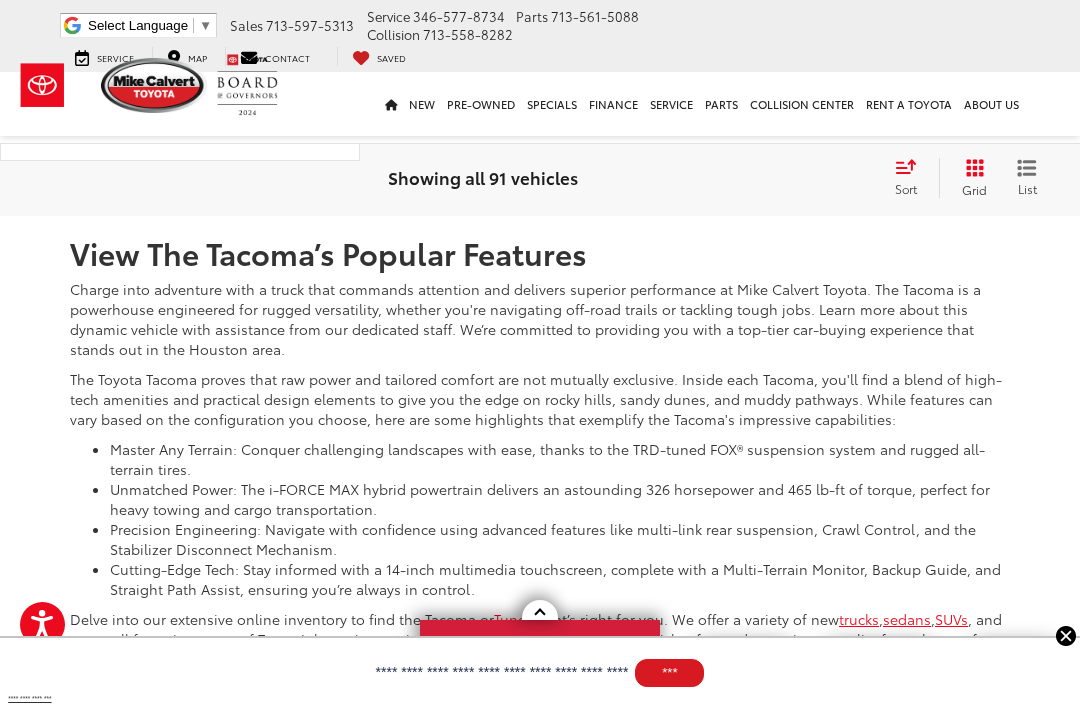 click at bounding box center (525, -463) 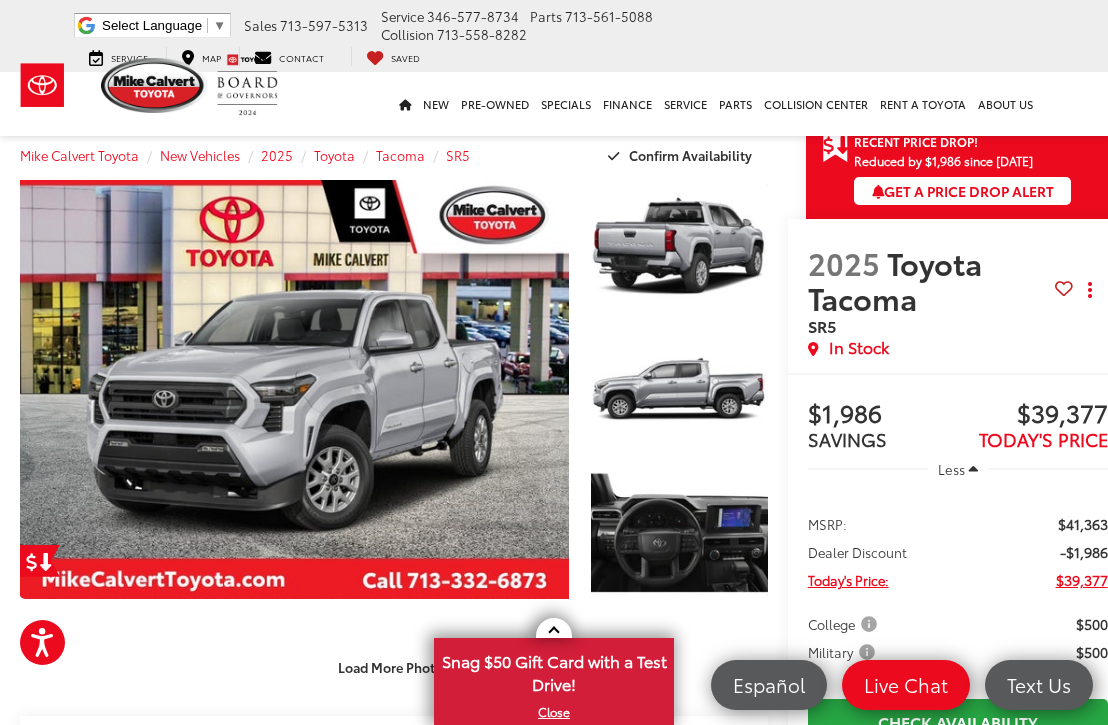 scroll, scrollTop: 2, scrollLeft: 0, axis: vertical 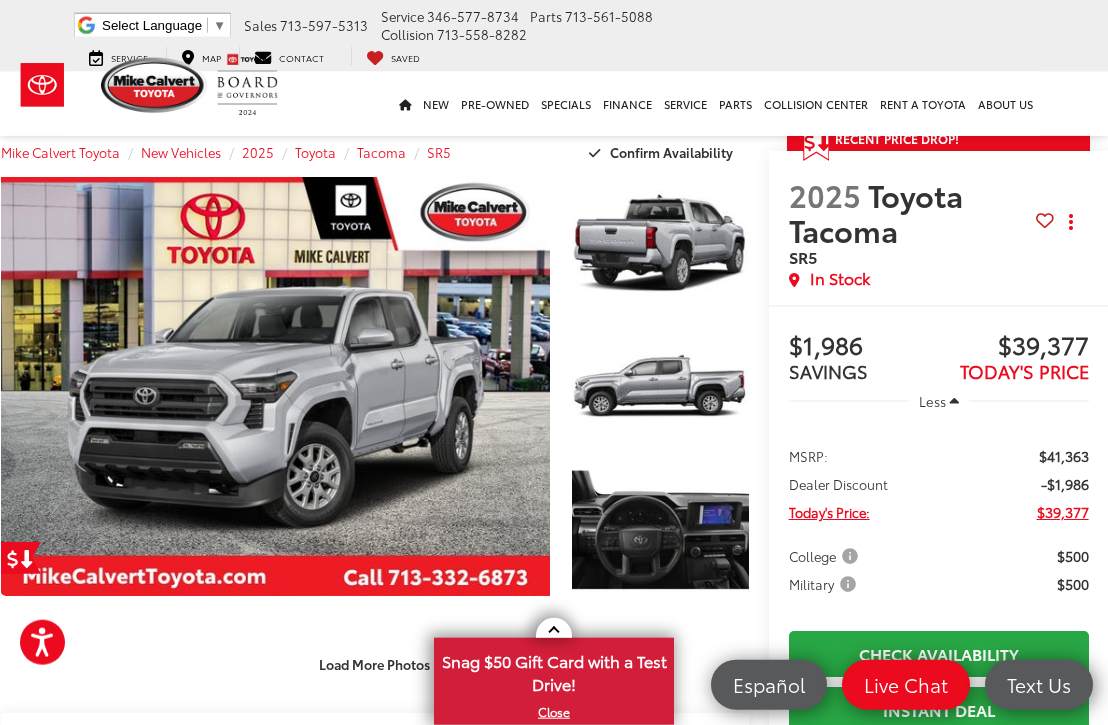 click at bounding box center [275, 386] 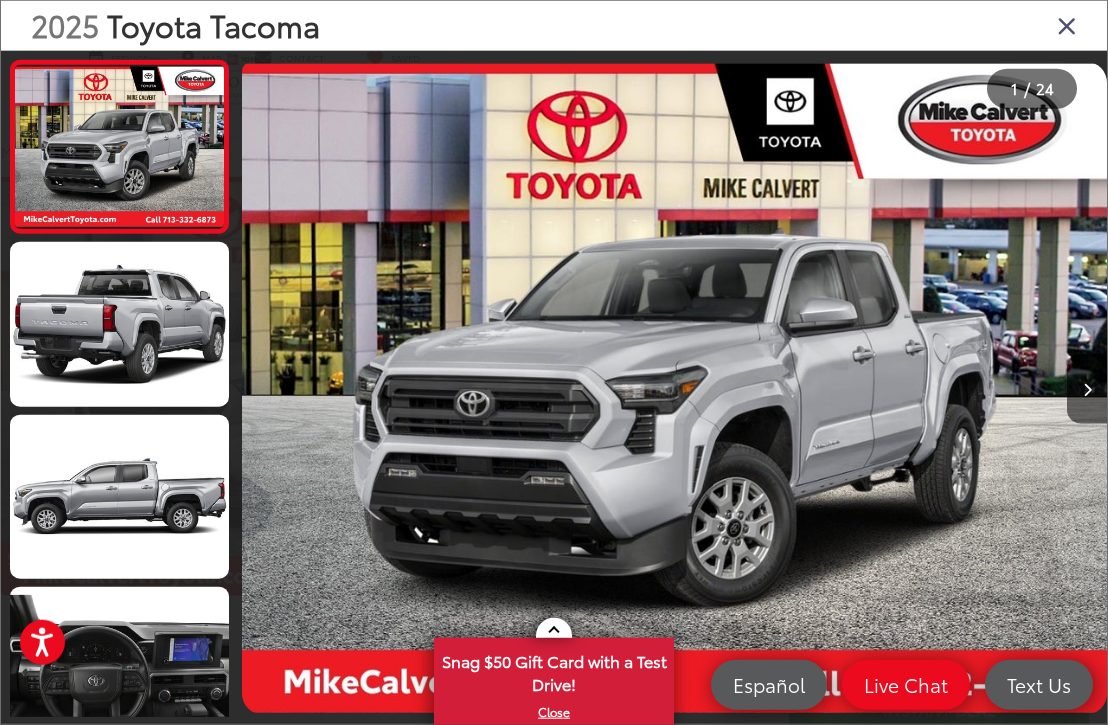 click at bounding box center [674, 388] 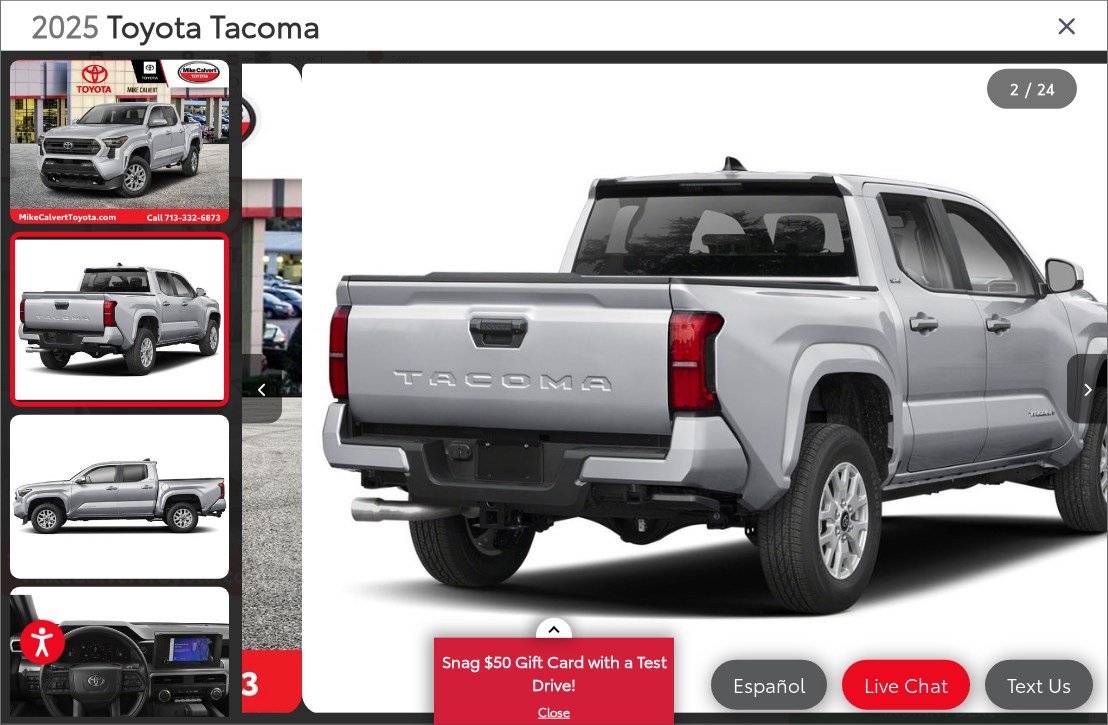 scroll, scrollTop: 0, scrollLeft: 865, axis: horizontal 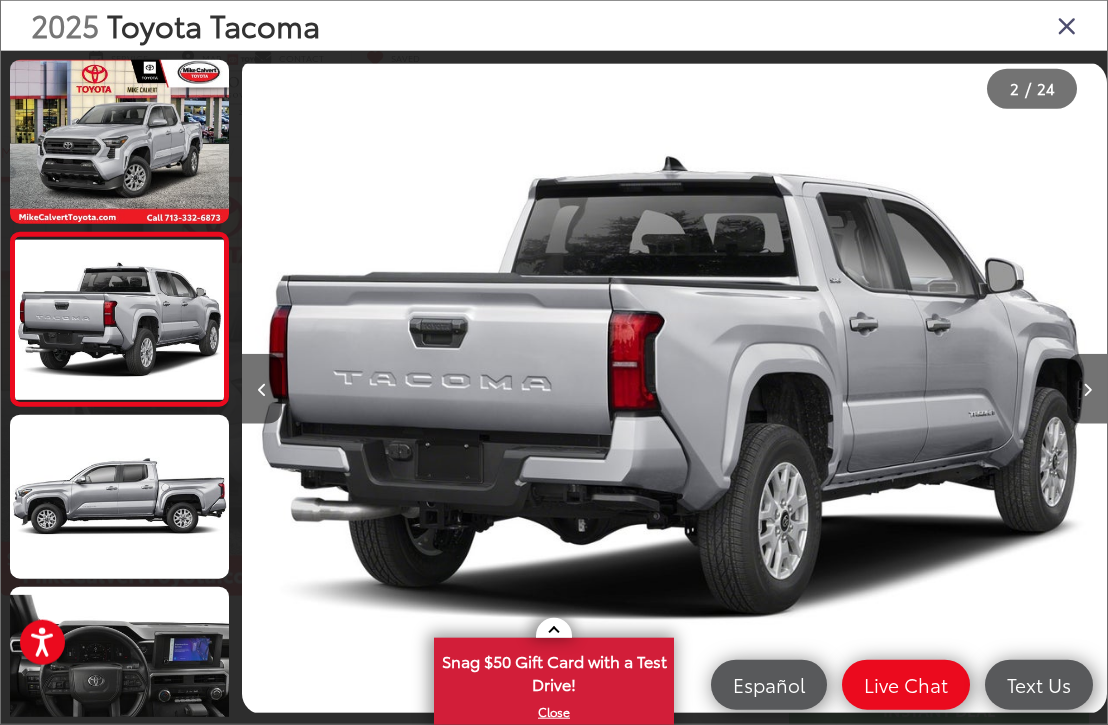 click at bounding box center [1087, 389] 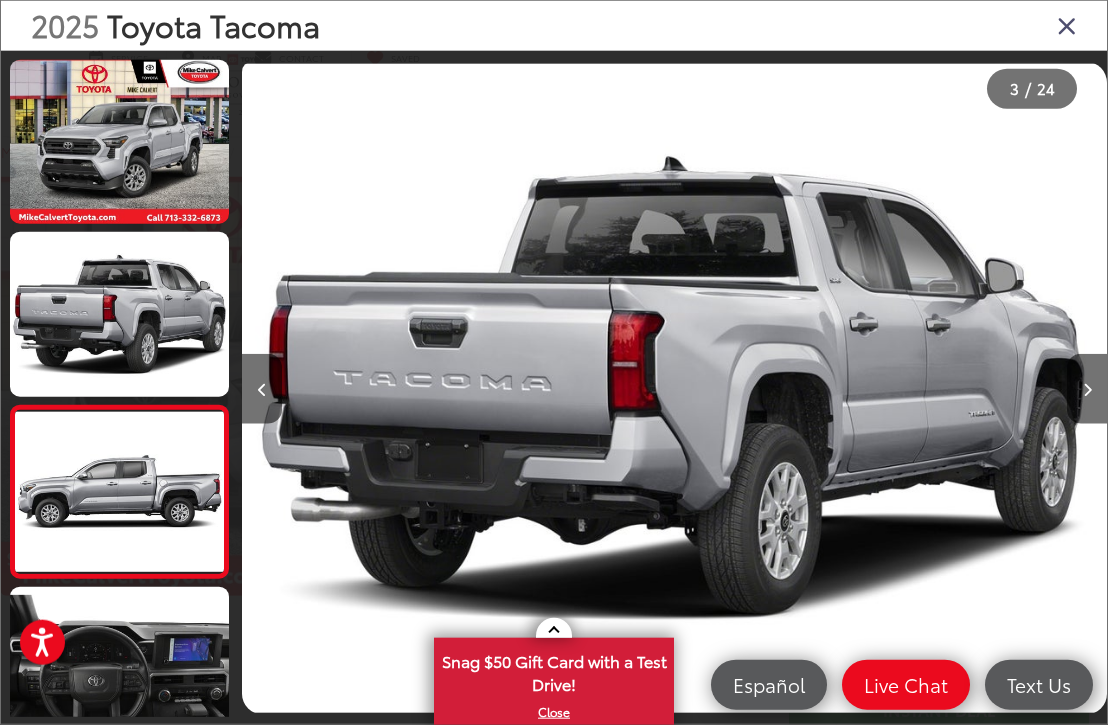 scroll, scrollTop: 0, scrollLeft: 1658, axis: horizontal 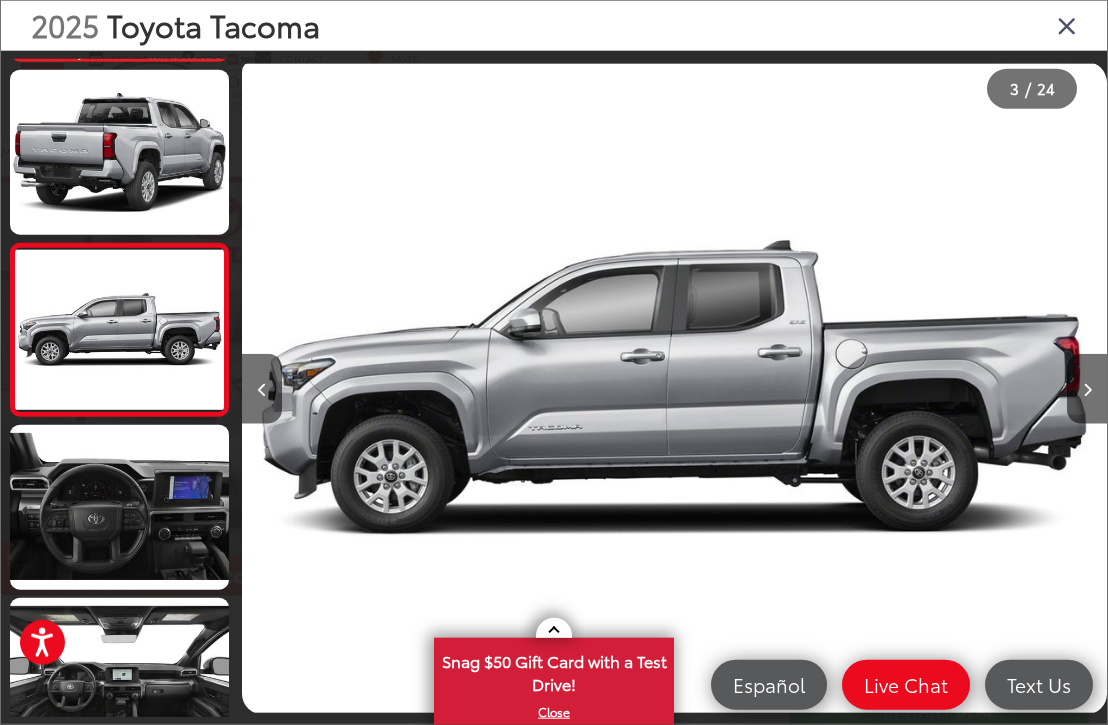click at bounding box center [1087, 390] 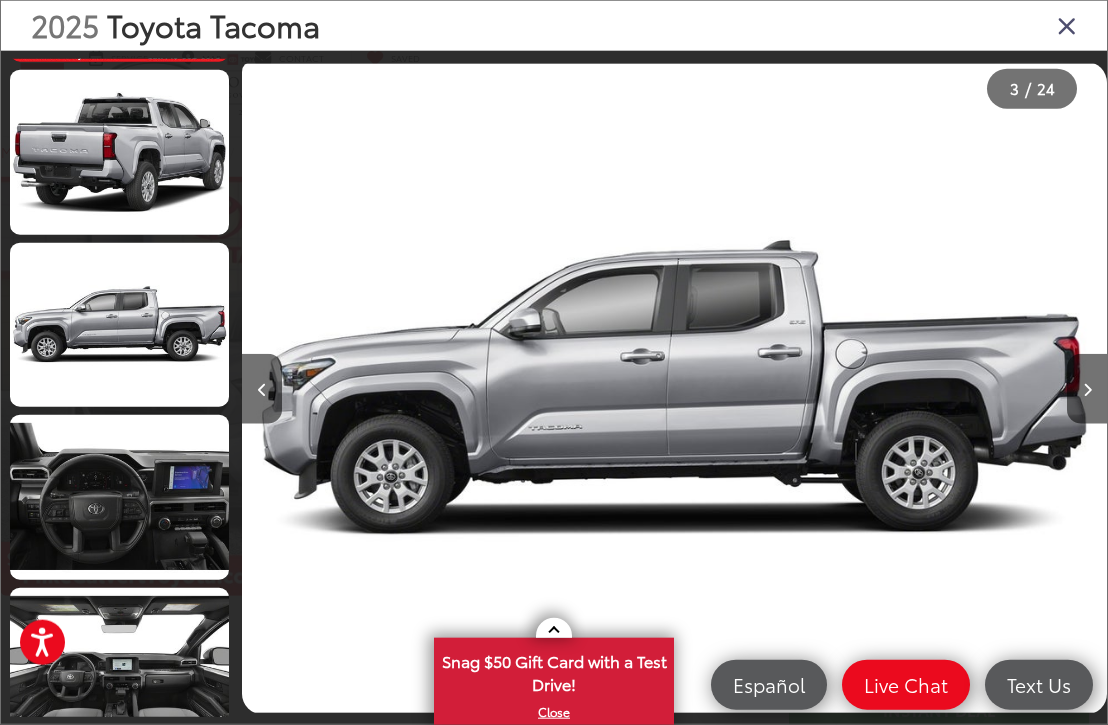 scroll, scrollTop: 0, scrollLeft: 2457, axis: horizontal 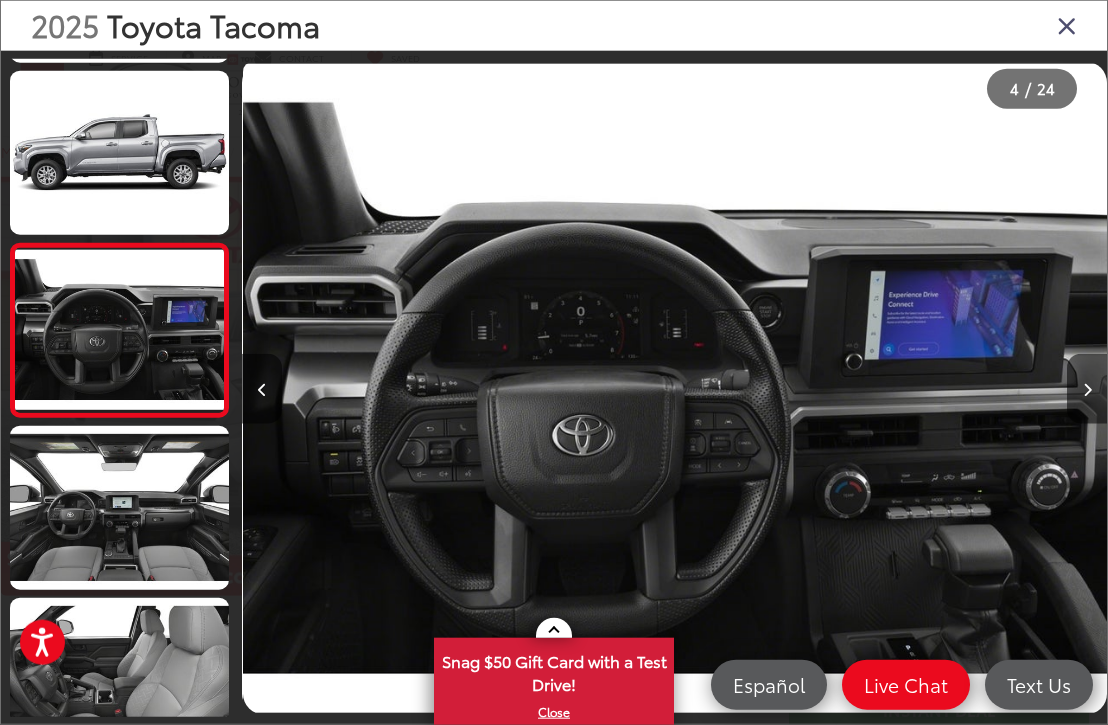 click at bounding box center (1087, 390) 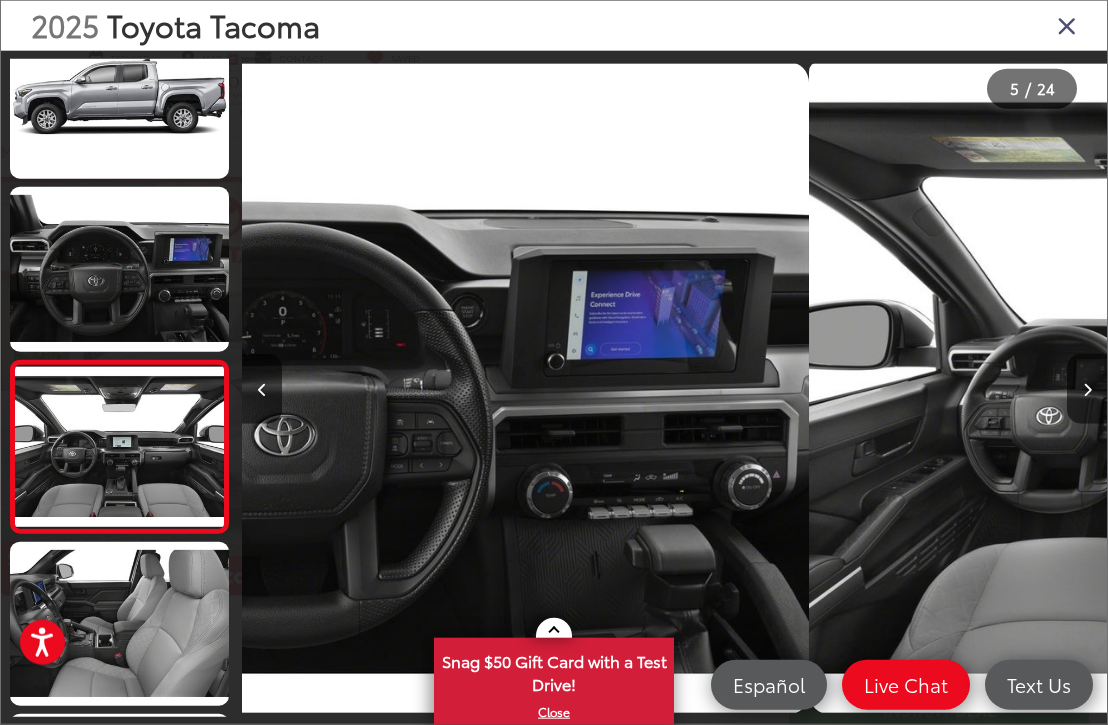 scroll, scrollTop: 0, scrollLeft: 3187, axis: horizontal 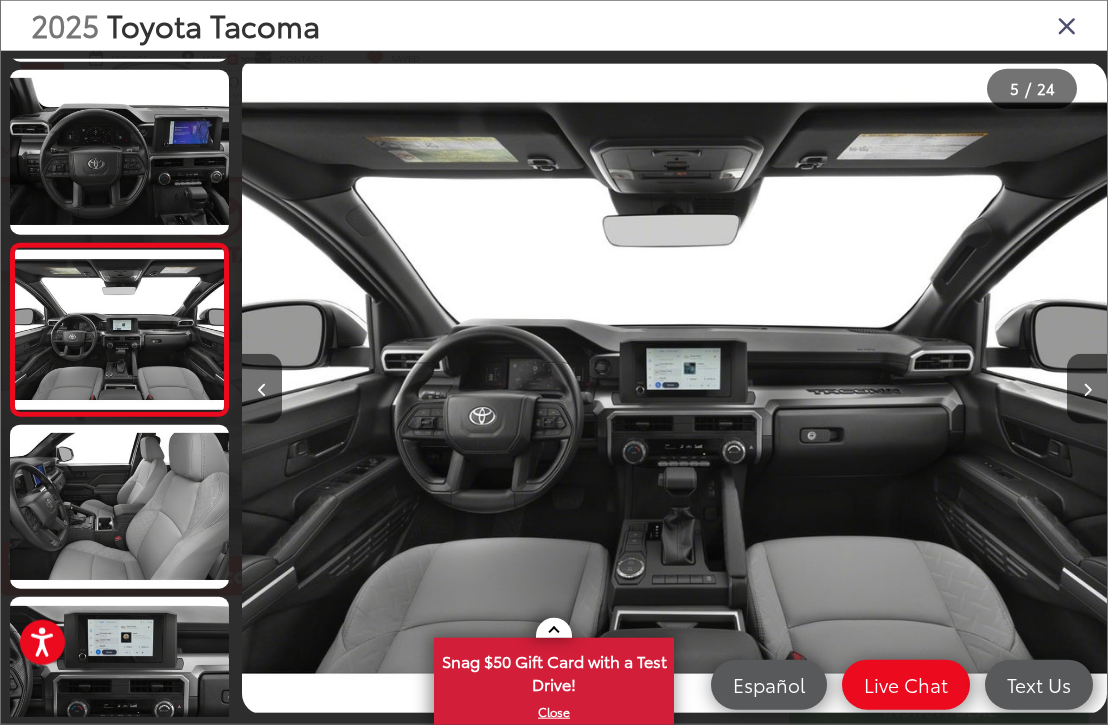 click at bounding box center [1087, 389] 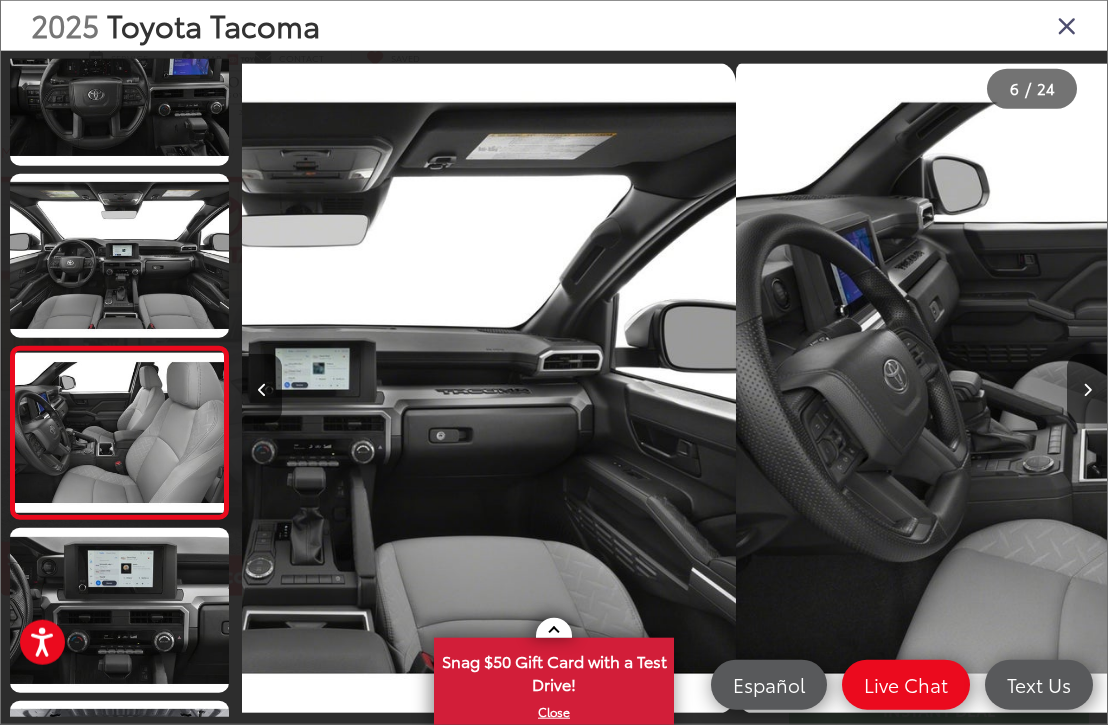 scroll, scrollTop: 667, scrollLeft: 0, axis: vertical 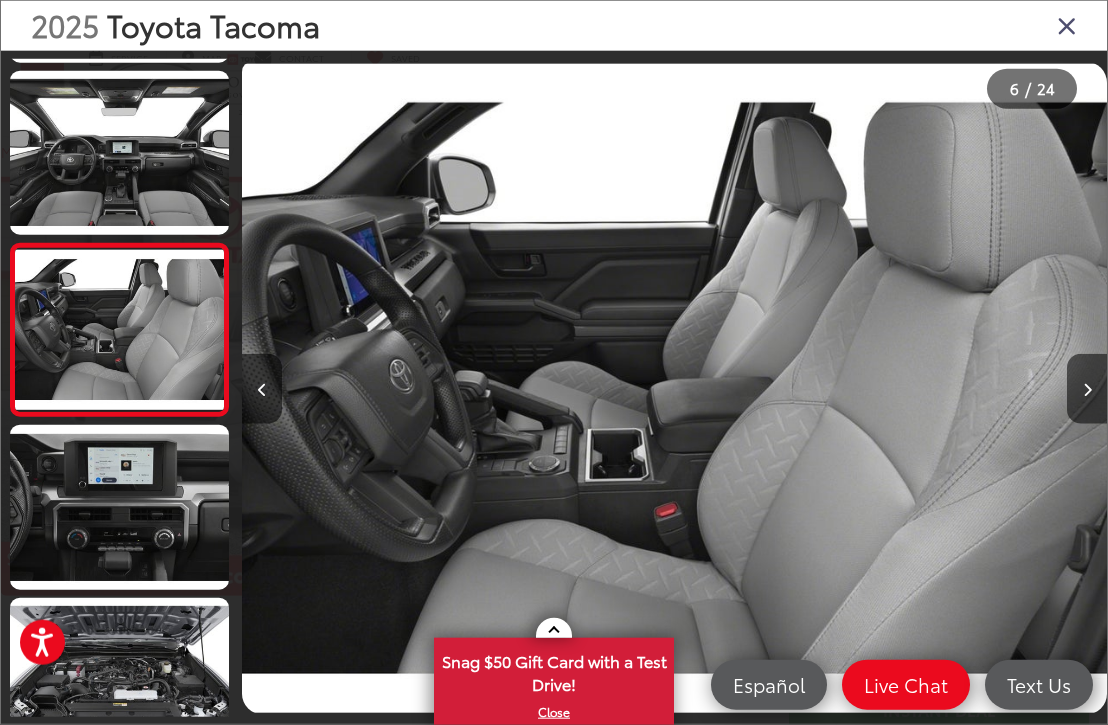 click at bounding box center [1087, 389] 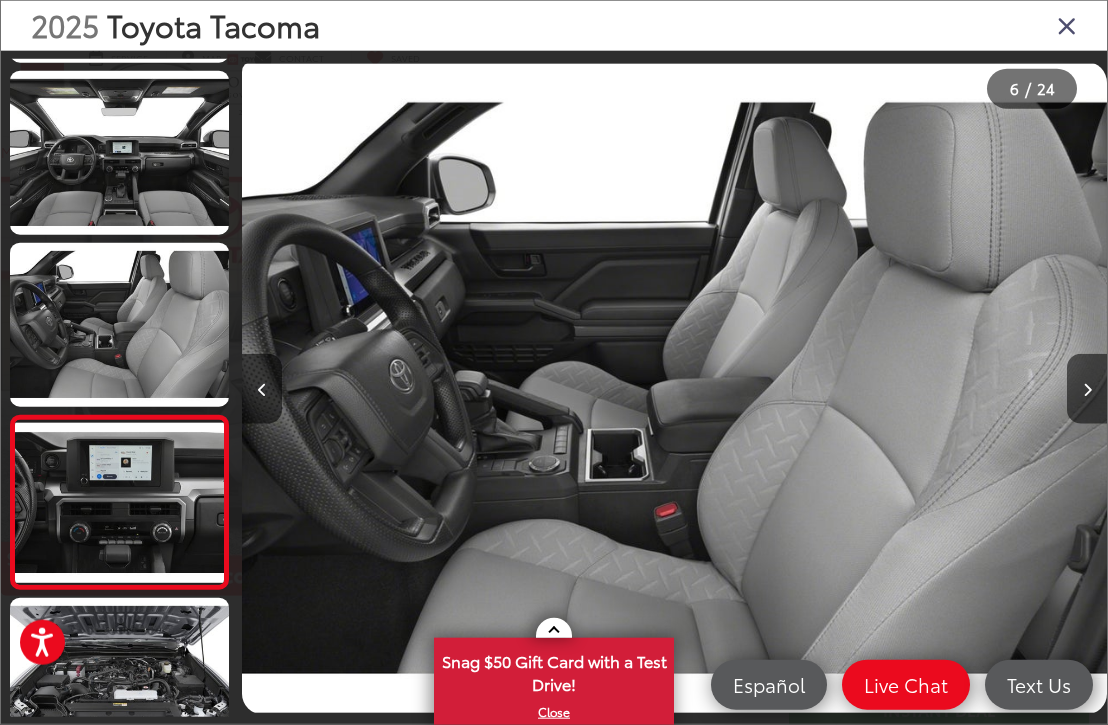 scroll, scrollTop: 0, scrollLeft: 5059, axis: horizontal 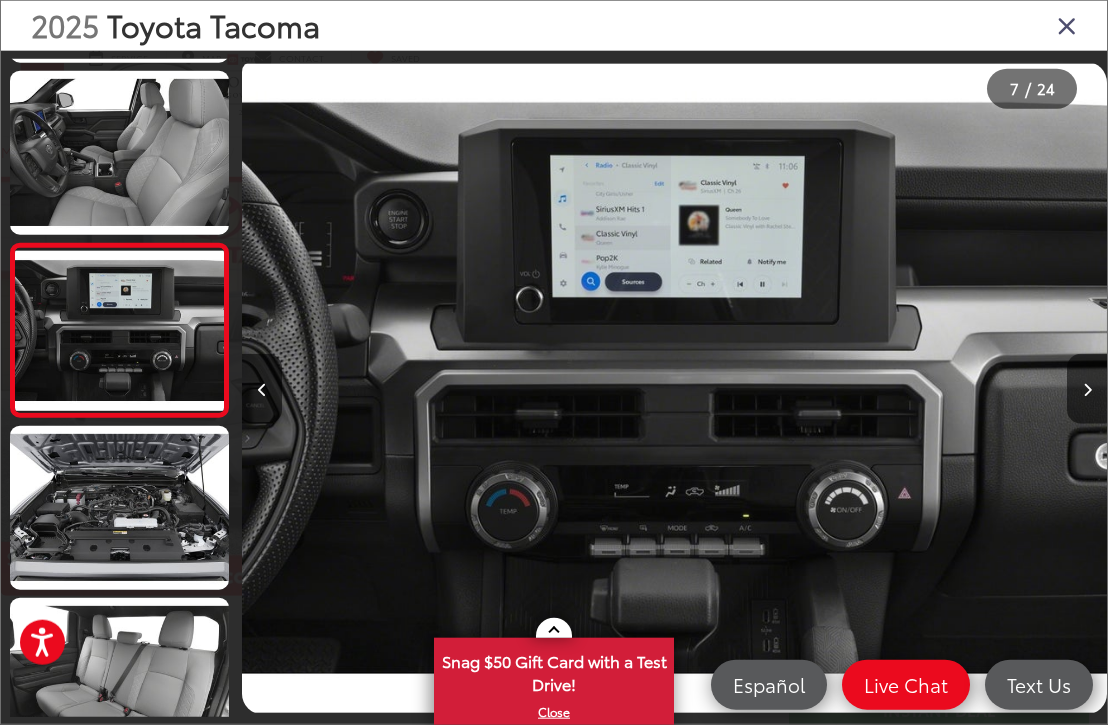 click at bounding box center [1087, 389] 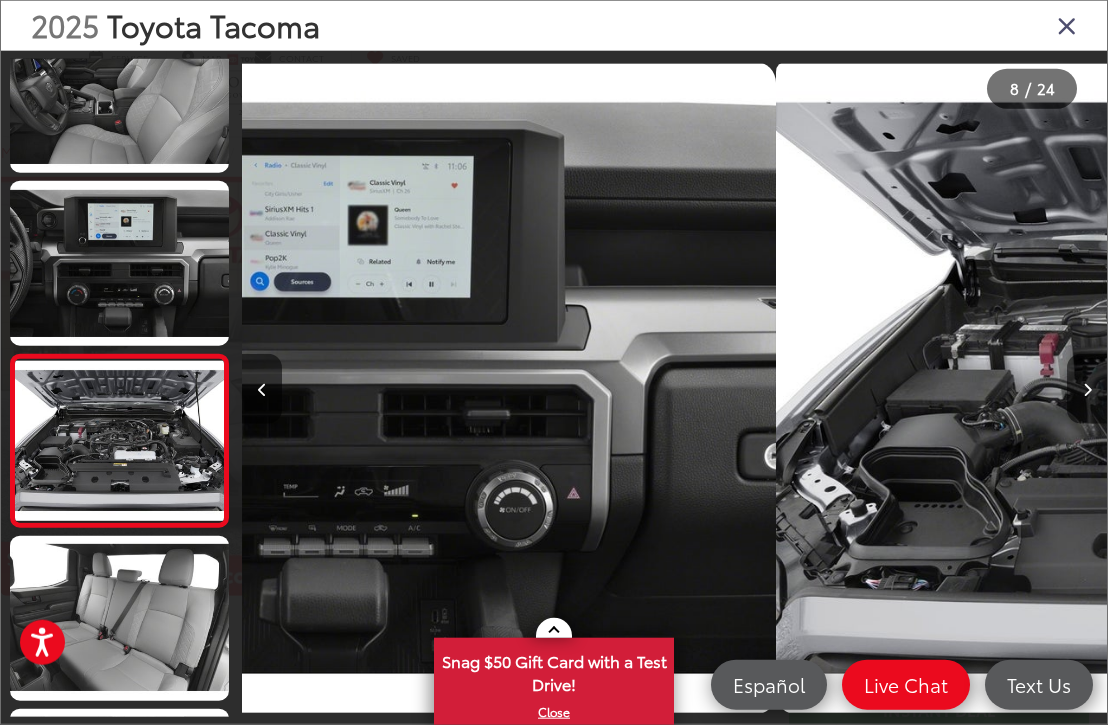 scroll, scrollTop: 972, scrollLeft: 0, axis: vertical 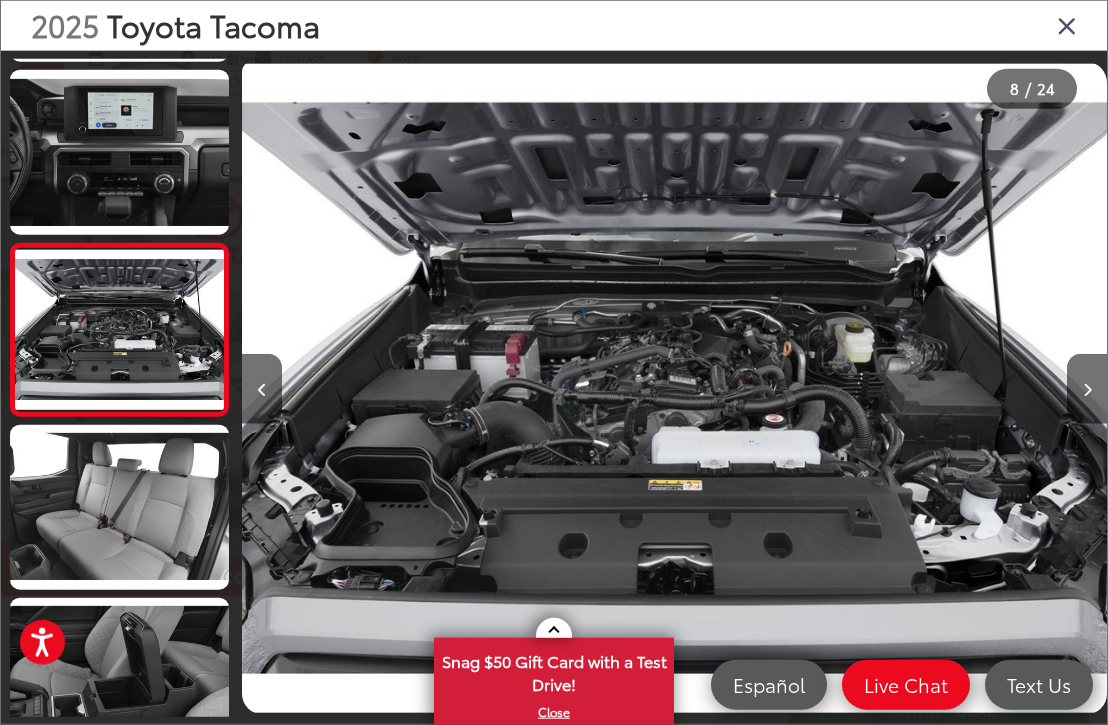 click at bounding box center [1087, 389] 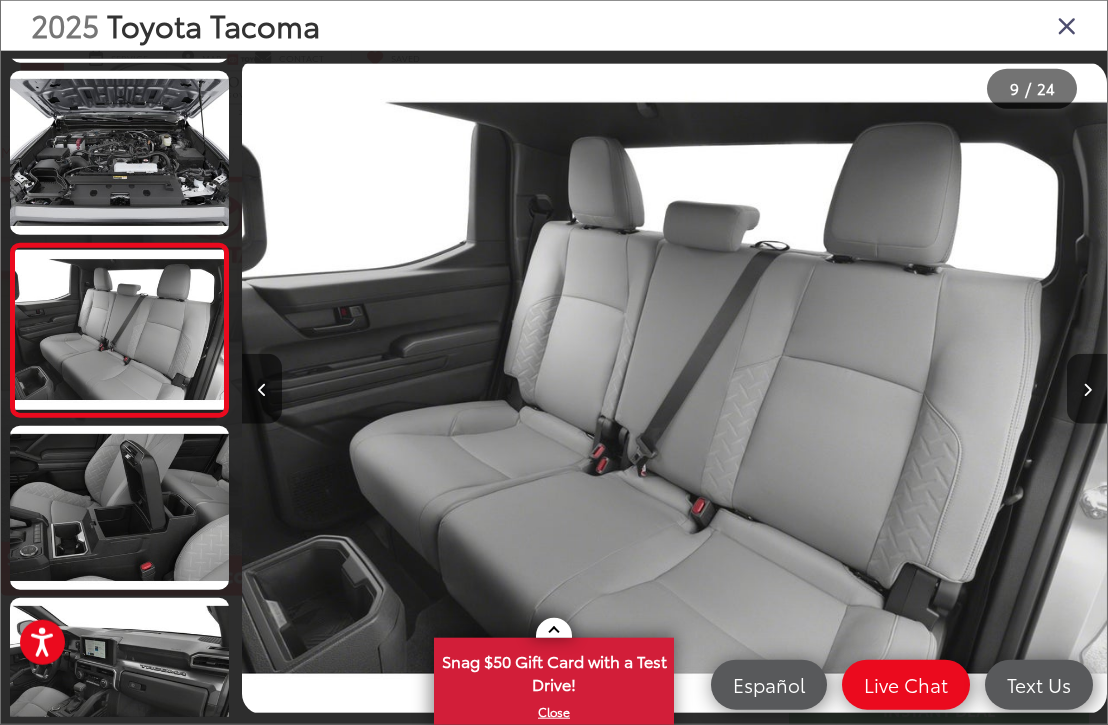 click at bounding box center (1087, 389) 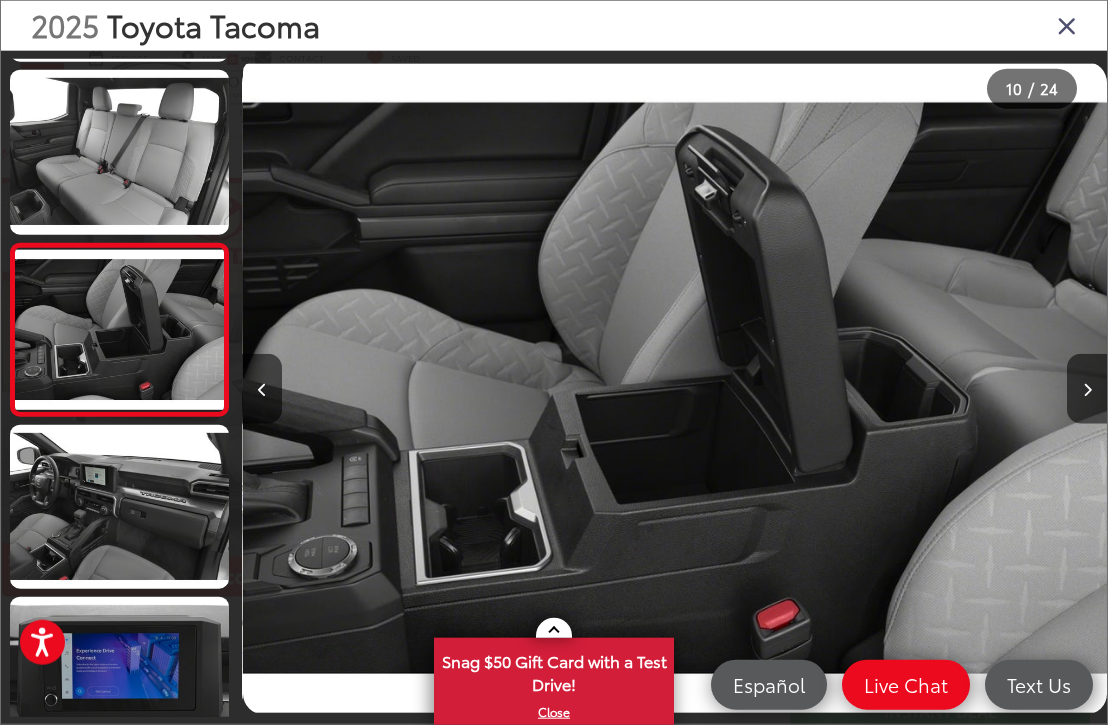 click at bounding box center [1087, 389] 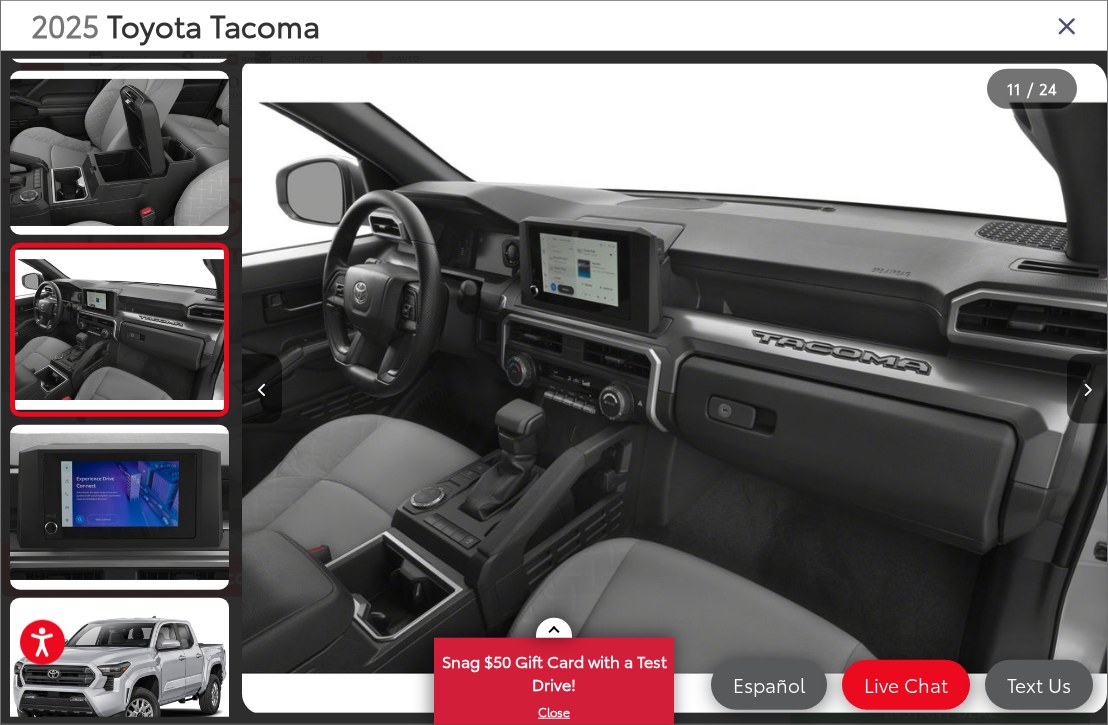 click at bounding box center (1087, 390) 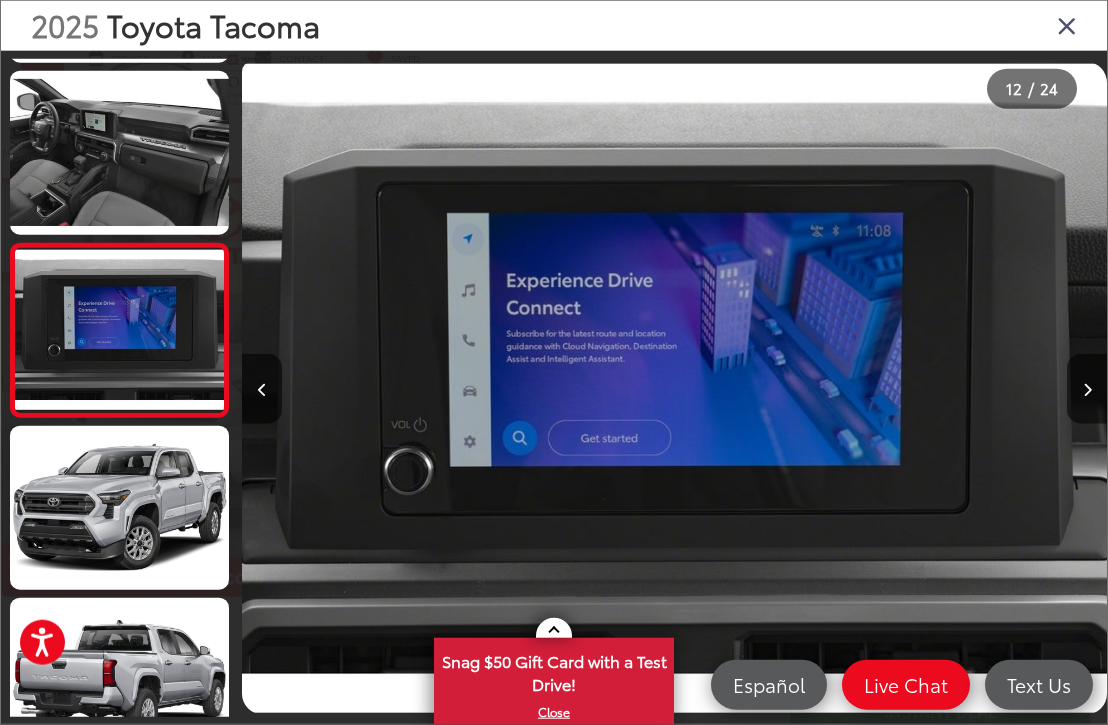 click at bounding box center (1087, 389) 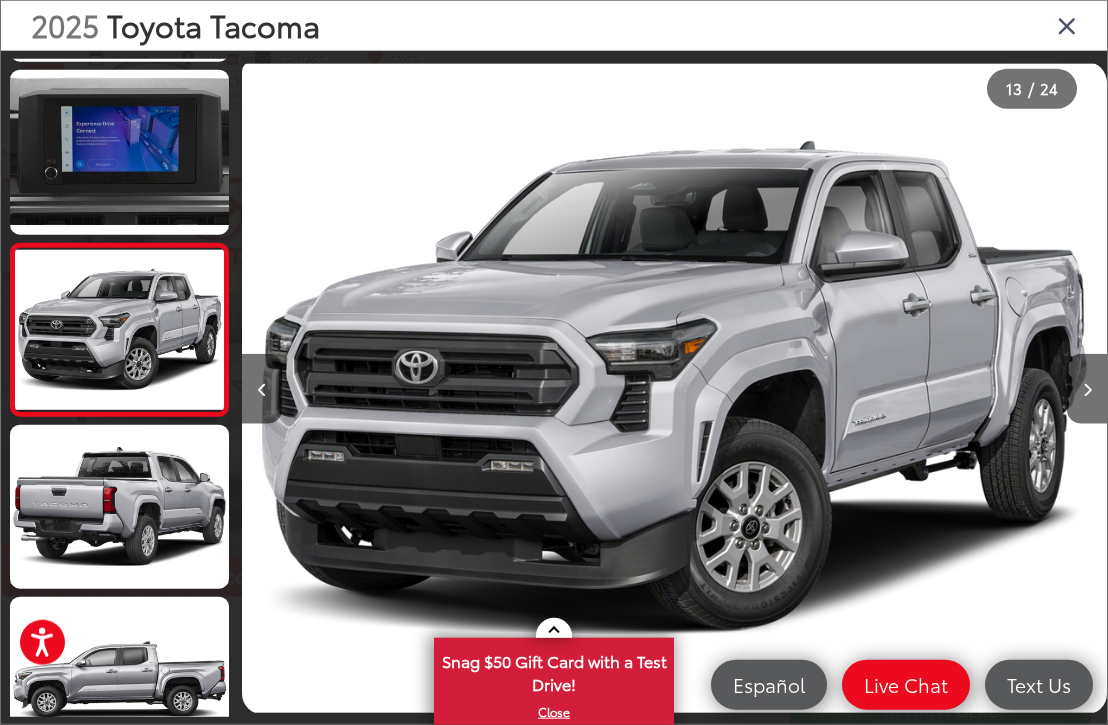 click at bounding box center [1087, 389] 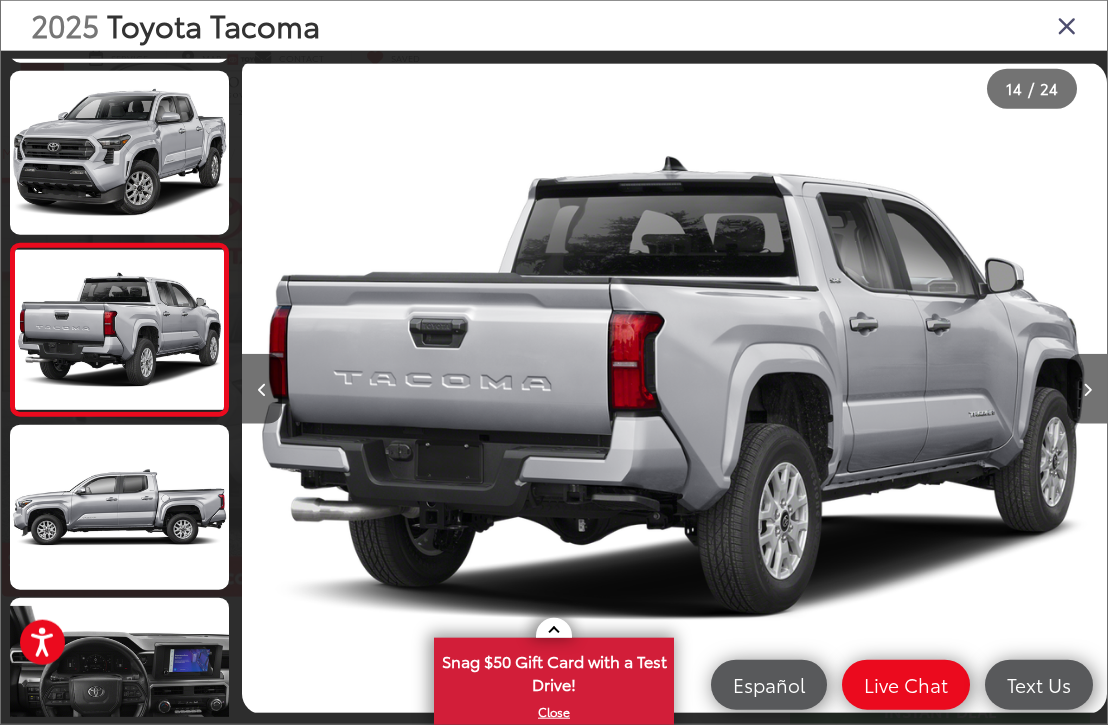 click at bounding box center (1087, 389) 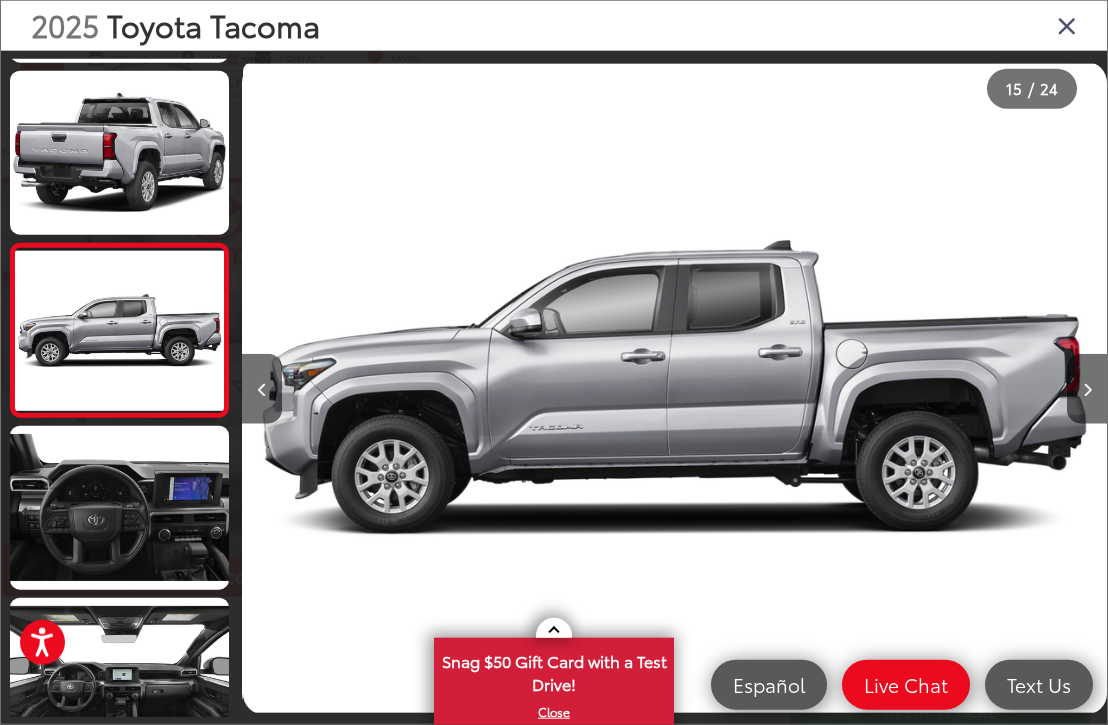 click at bounding box center [1087, 389] 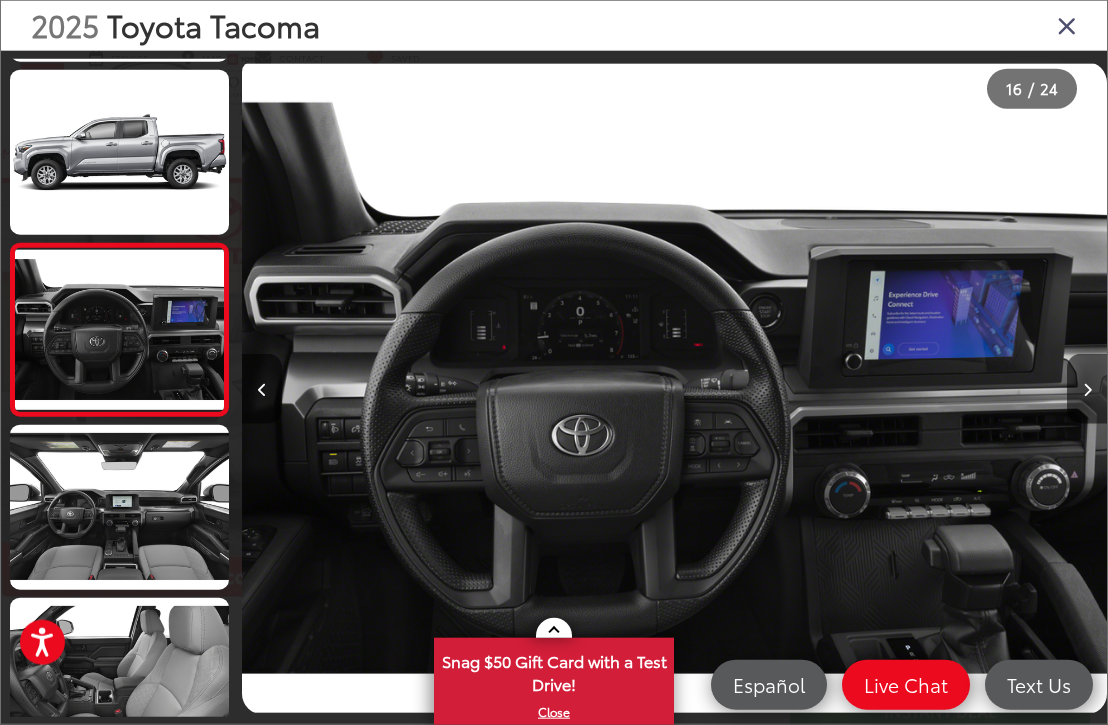 click at bounding box center [1087, 389] 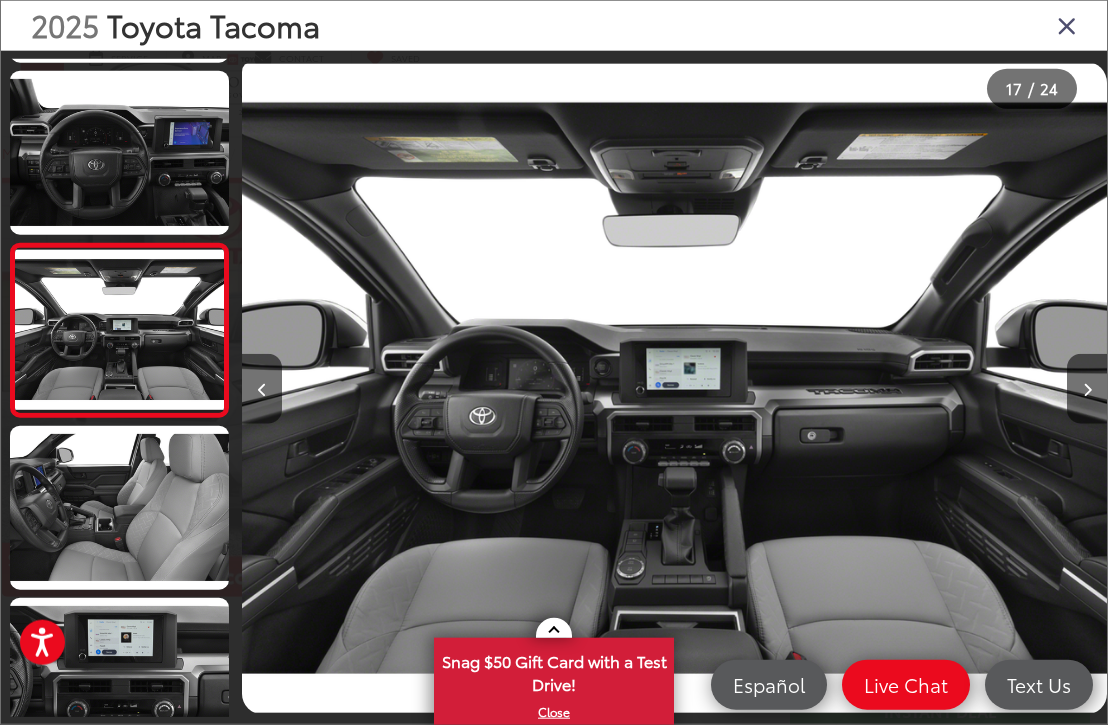 click at bounding box center (1087, 389) 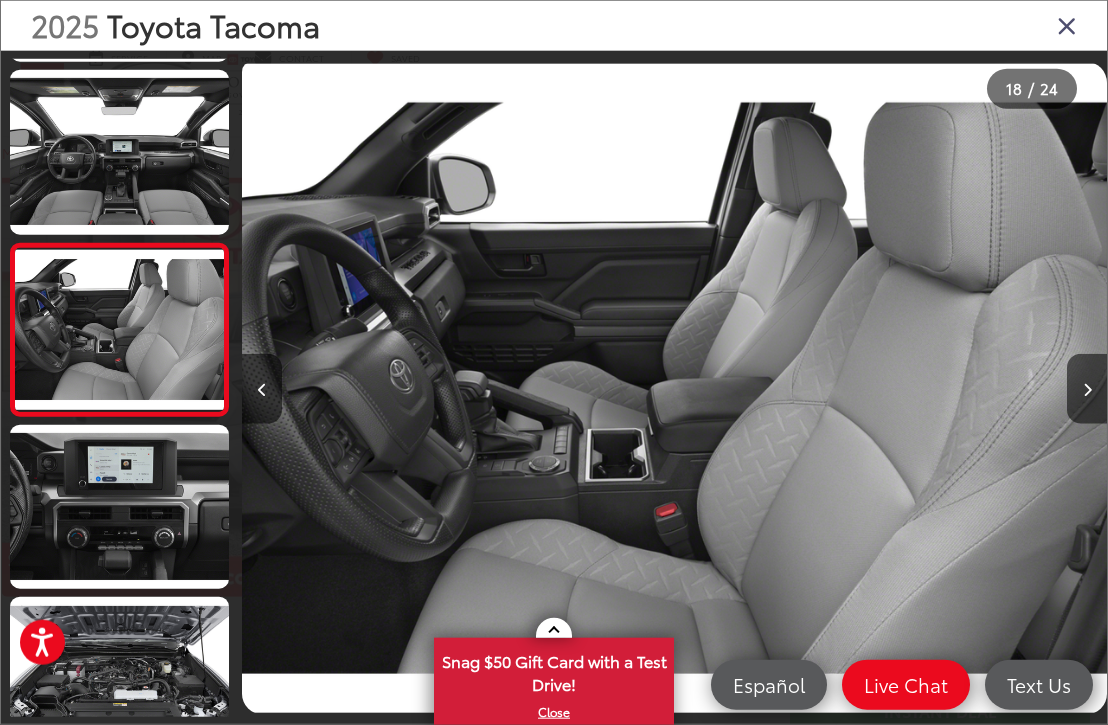 click at bounding box center (1067, 25) 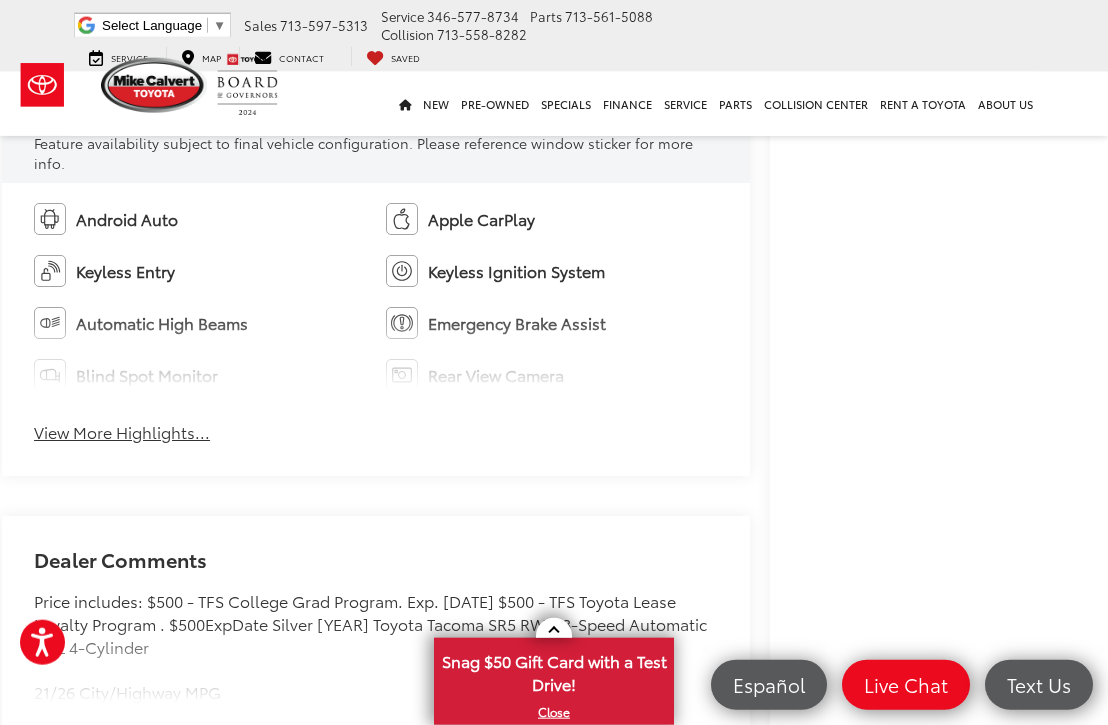 click on "View More Highlights..." at bounding box center [122, 432] 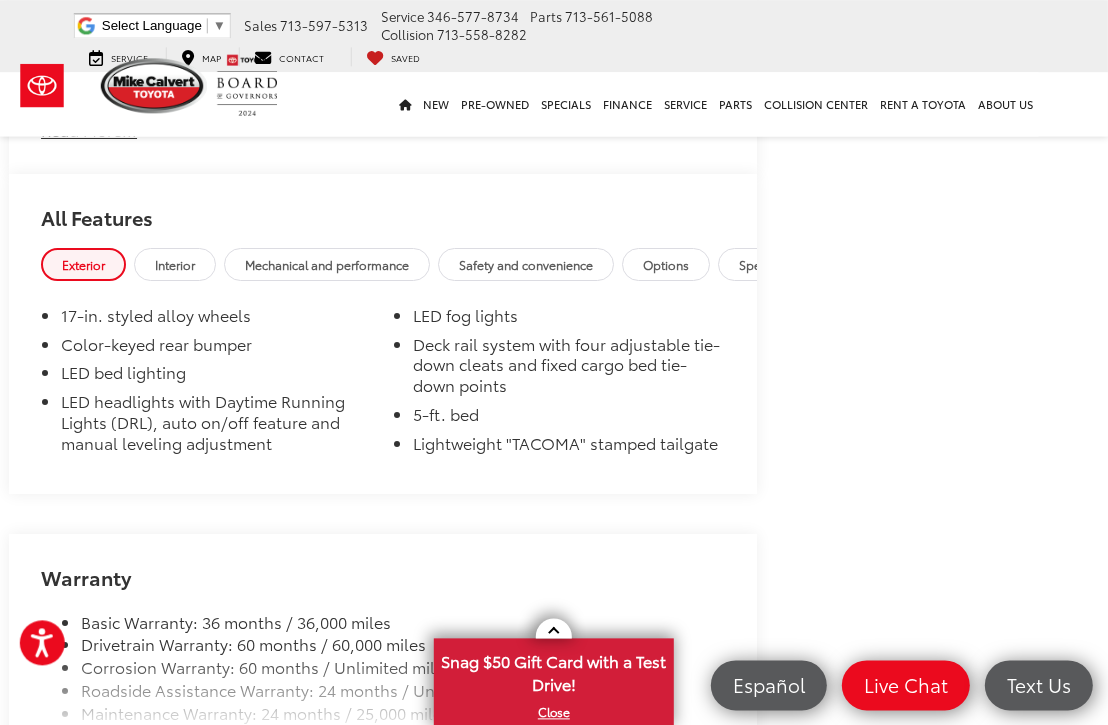 scroll, scrollTop: 2832, scrollLeft: 12, axis: both 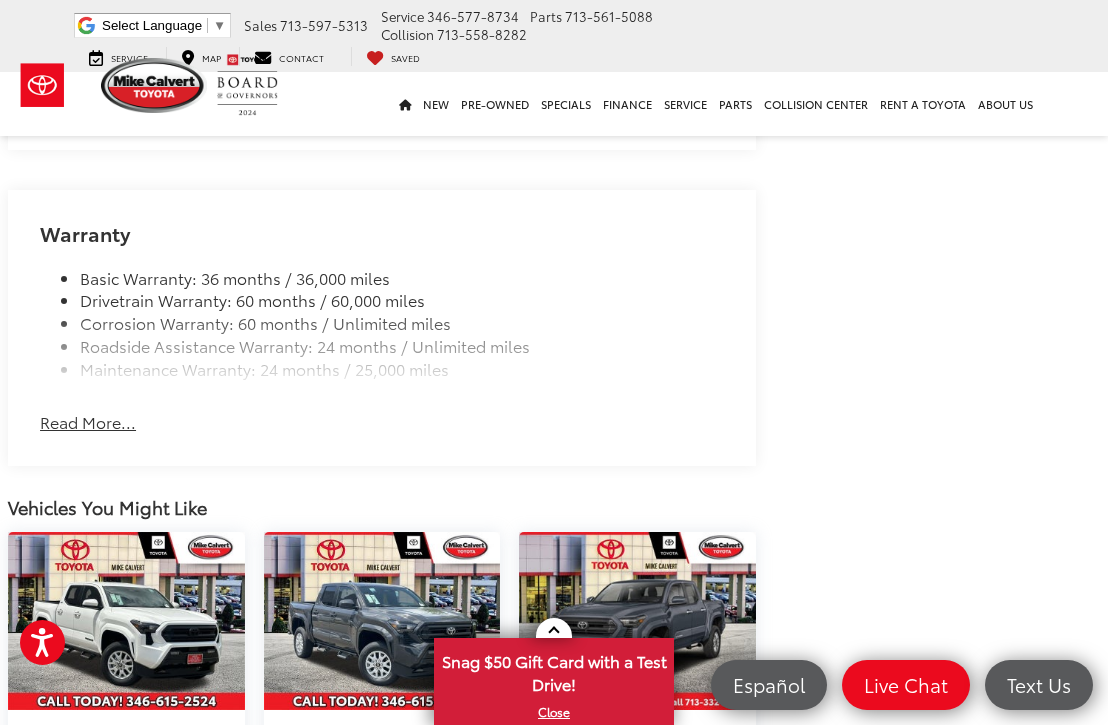 click on "Read More..." at bounding box center (88, 422) 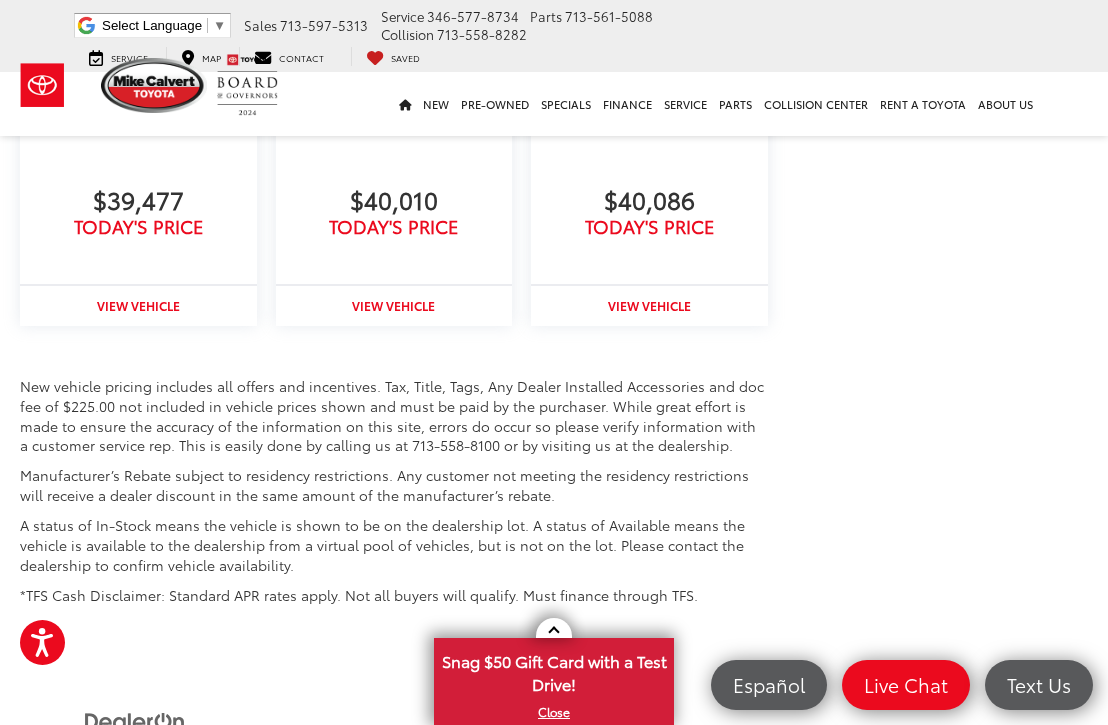scroll, scrollTop: 3463, scrollLeft: 0, axis: vertical 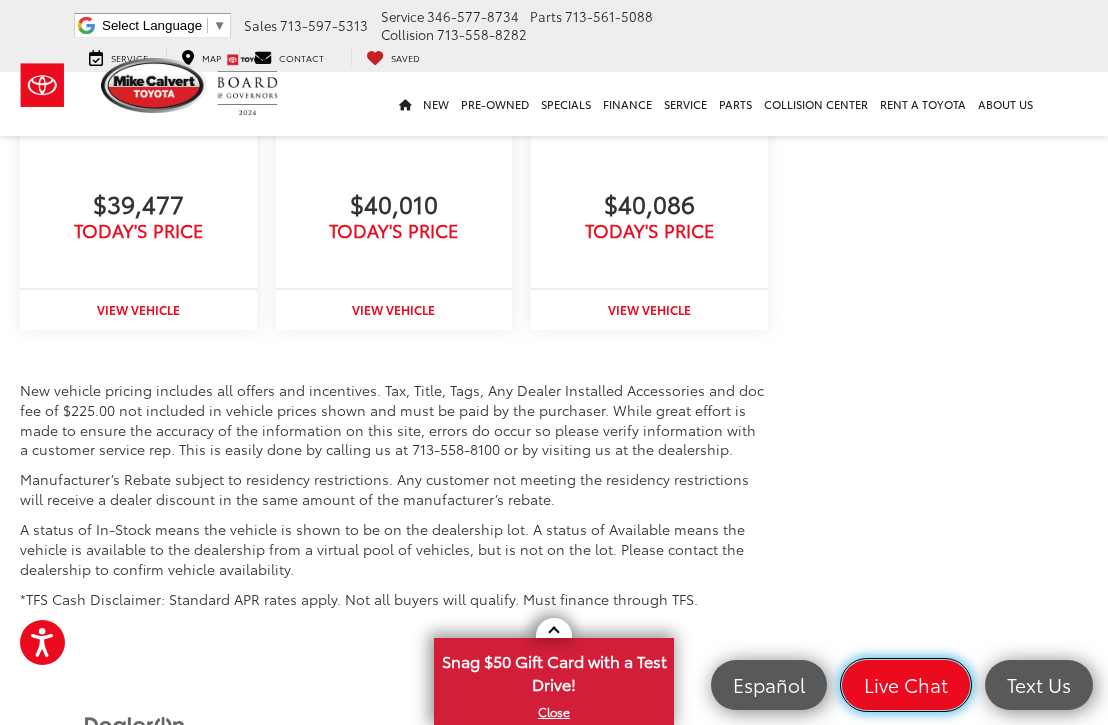 click on "Live Chat" at bounding box center (906, 685) 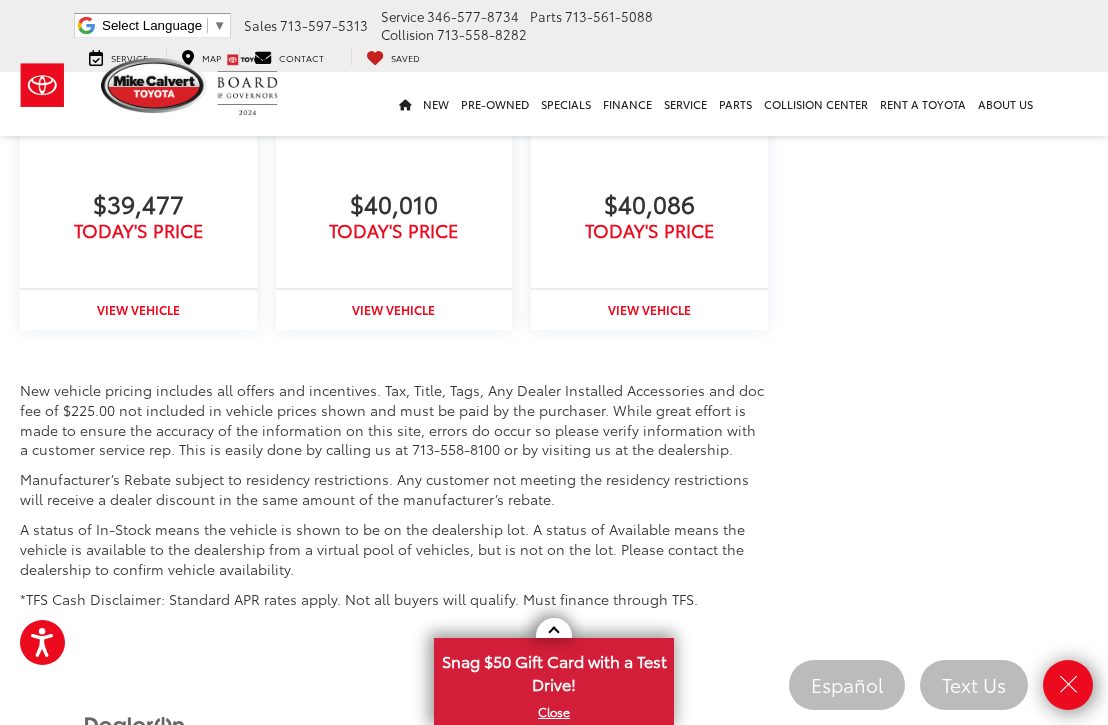 click on "Copyright © [YEAR]  by  DealerOn  |  Sitemap  |  Privacy  |  Terms and Conditions  |  Safety Recalls & Service Campaigns  |  Hours  | Mike Calvert Toyota  |  [NUMBER] [STREET],  [CITY],  [STATE]  [POSTAL_CODE]  | Sales:  [PHONE]" at bounding box center [551, 754] 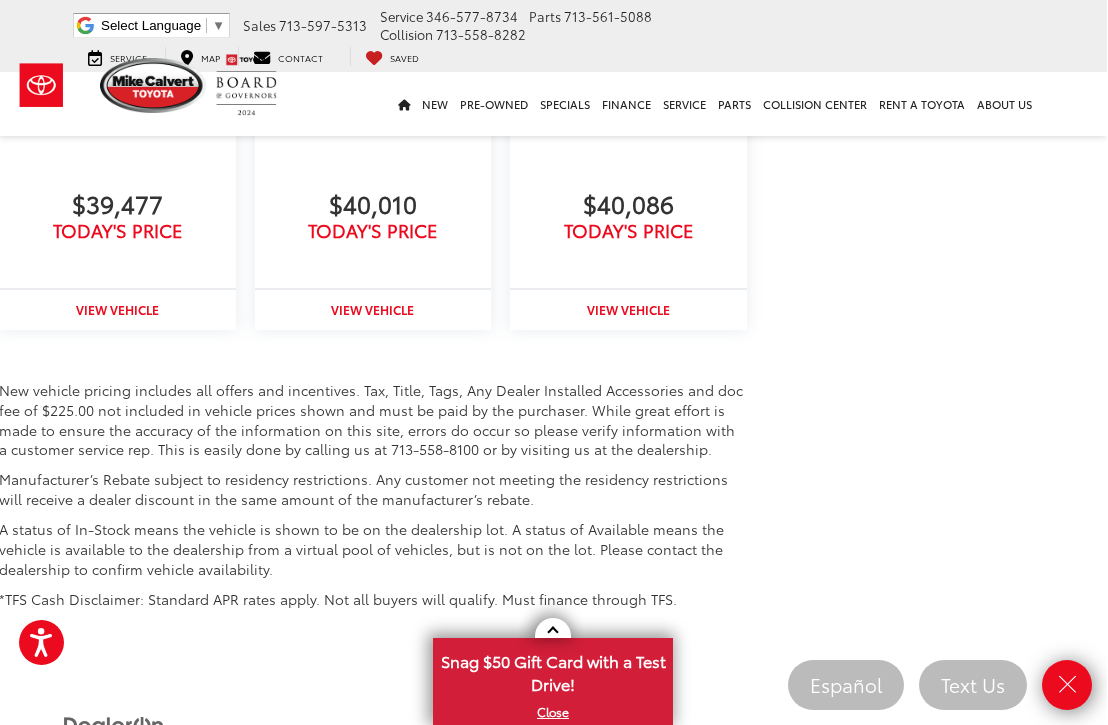 scroll, scrollTop: 3463, scrollLeft: 19, axis: both 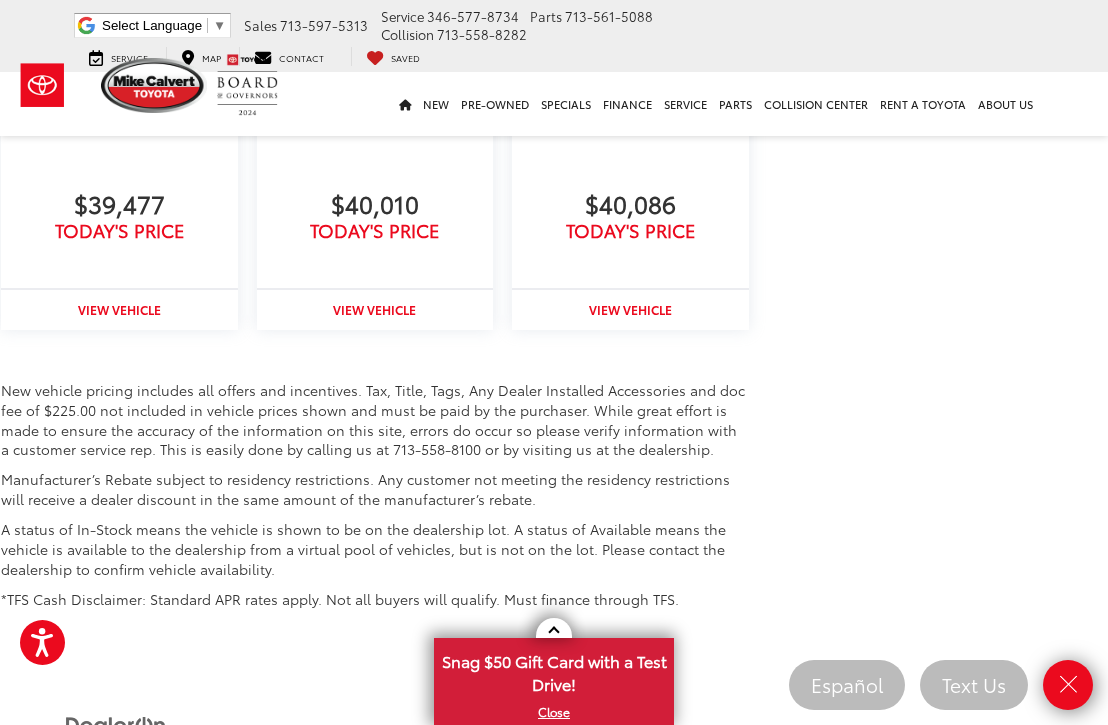 click on "X" at bounding box center (554, 712) 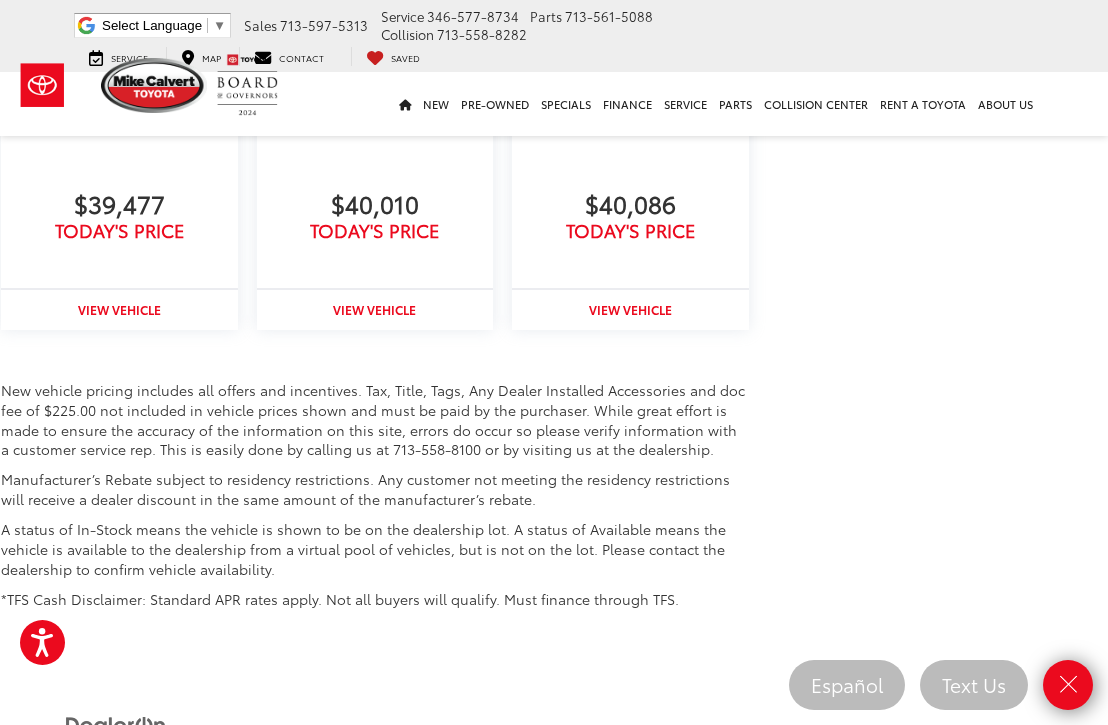 click on "Copyright © [YEAR]  by  DealerOn  |  Sitemap  |  Privacy  |  Terms and Conditions  |  Safety Recalls & Service Campaigns  |  Hours  | Mike Calvert Toyota  |  [NUMBER] [STREET],  [CITY],  [STATE]  [POSTAL_CODE]  | Sales:  [PHONE]" at bounding box center [532, 754] 